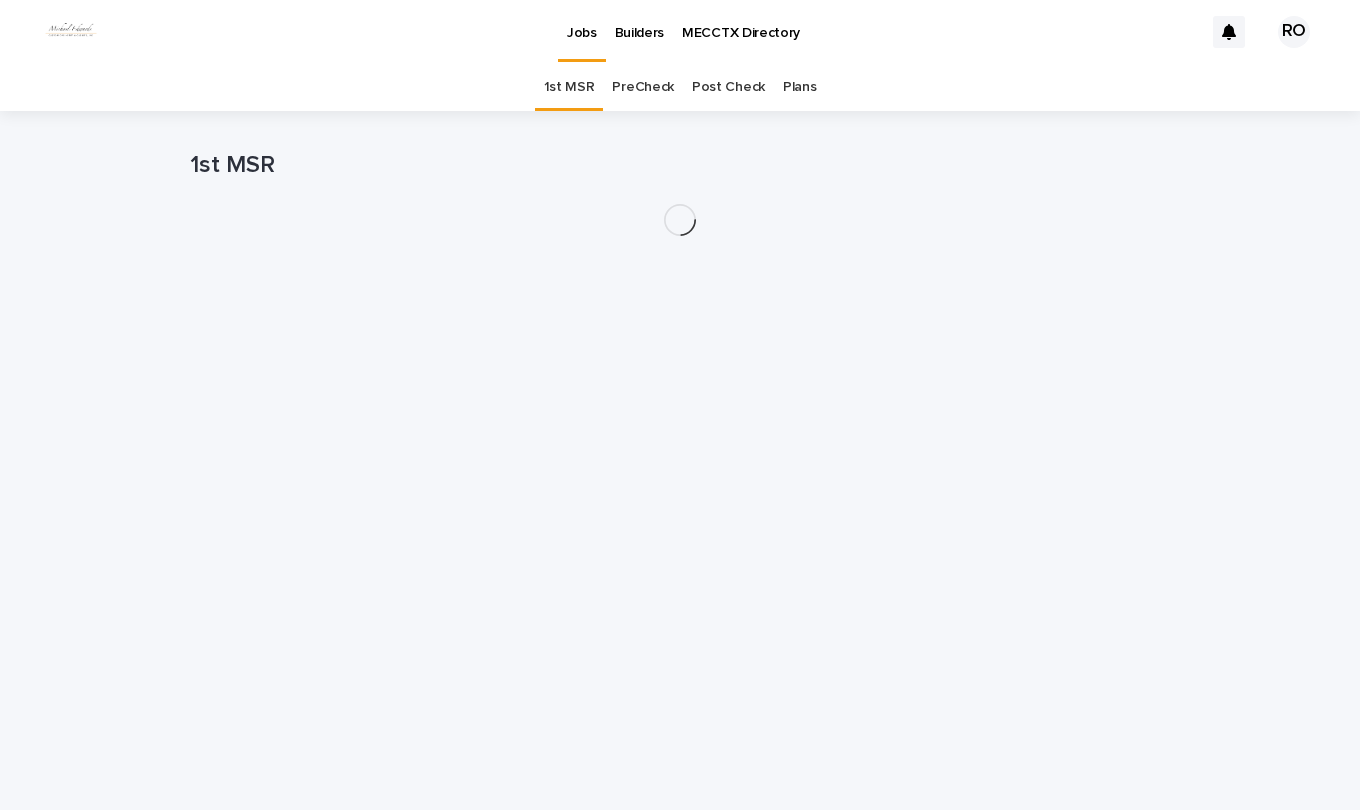 scroll, scrollTop: 0, scrollLeft: 0, axis: both 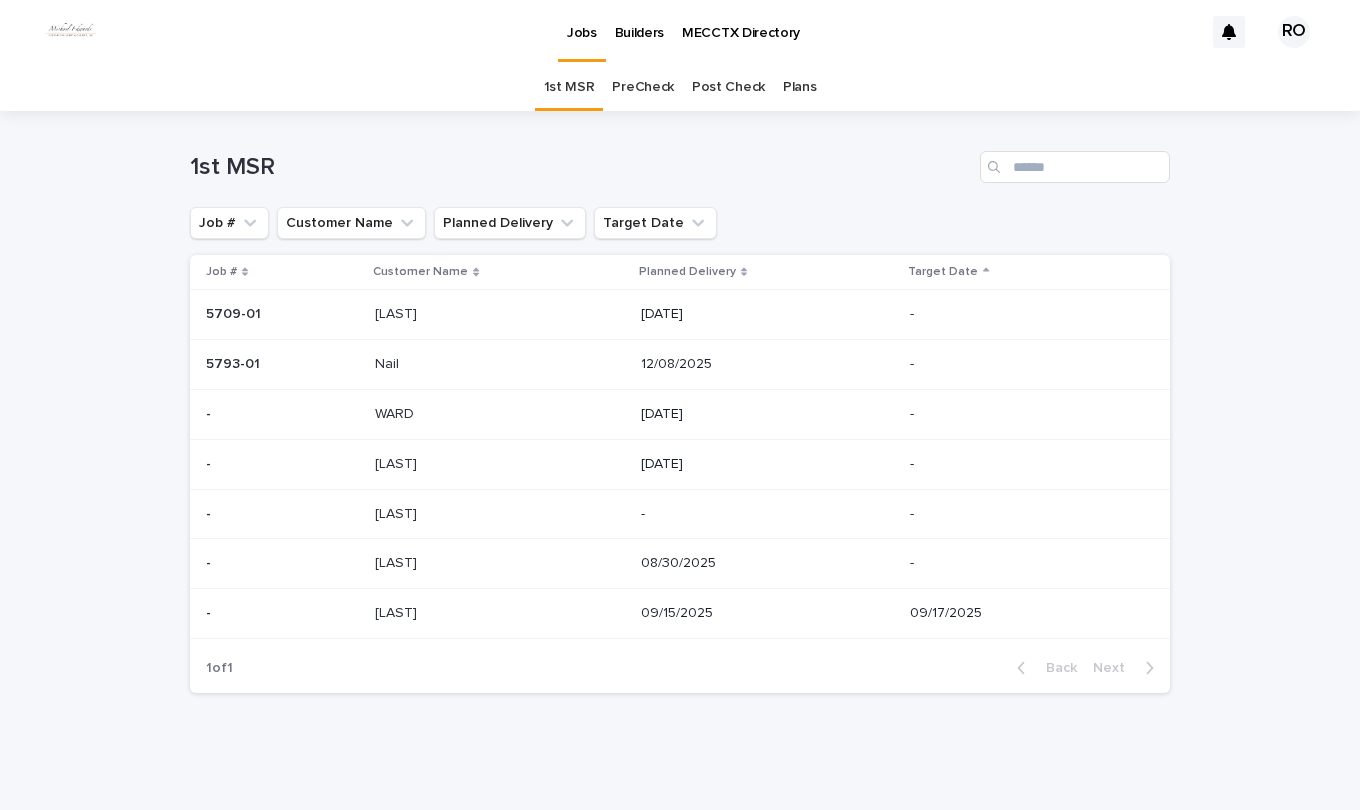 click at bounding box center [499, 414] 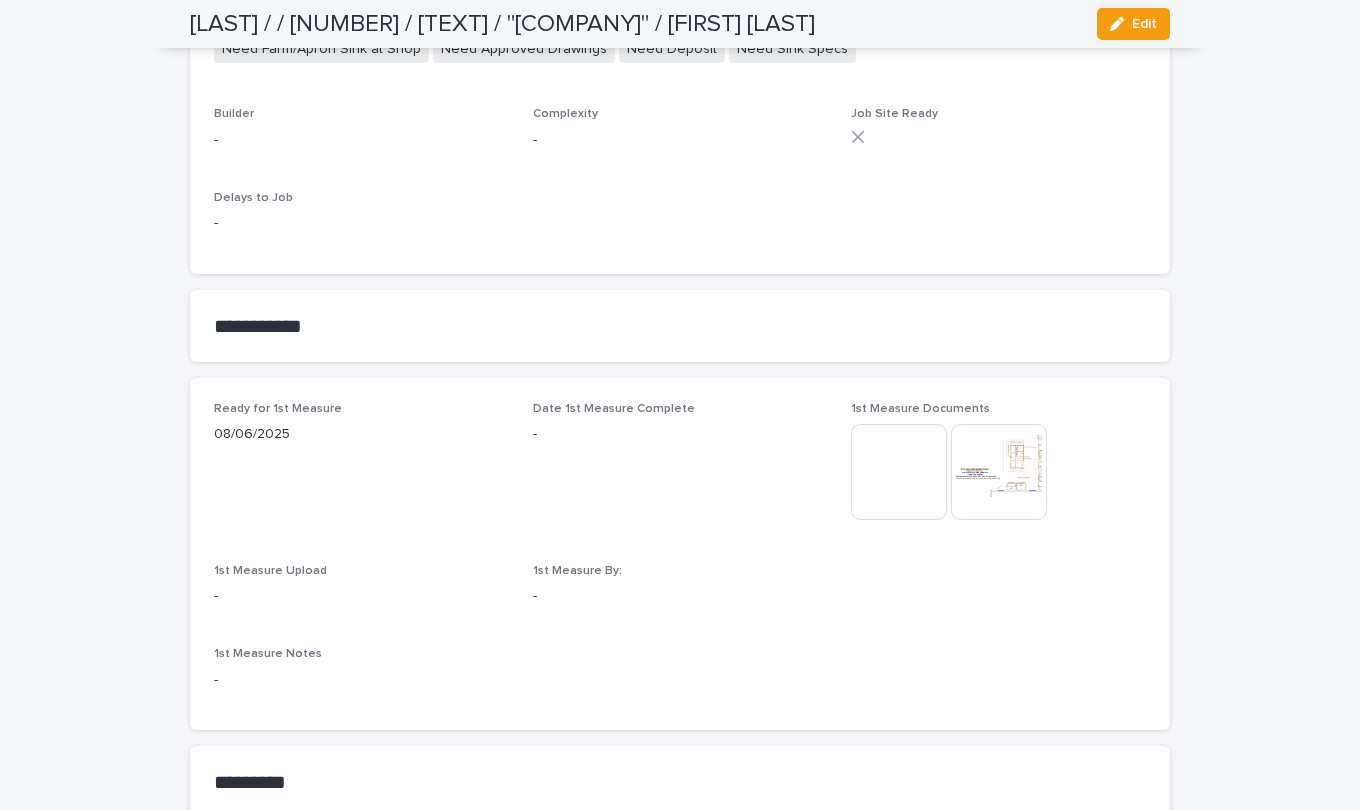 scroll, scrollTop: 900, scrollLeft: 0, axis: vertical 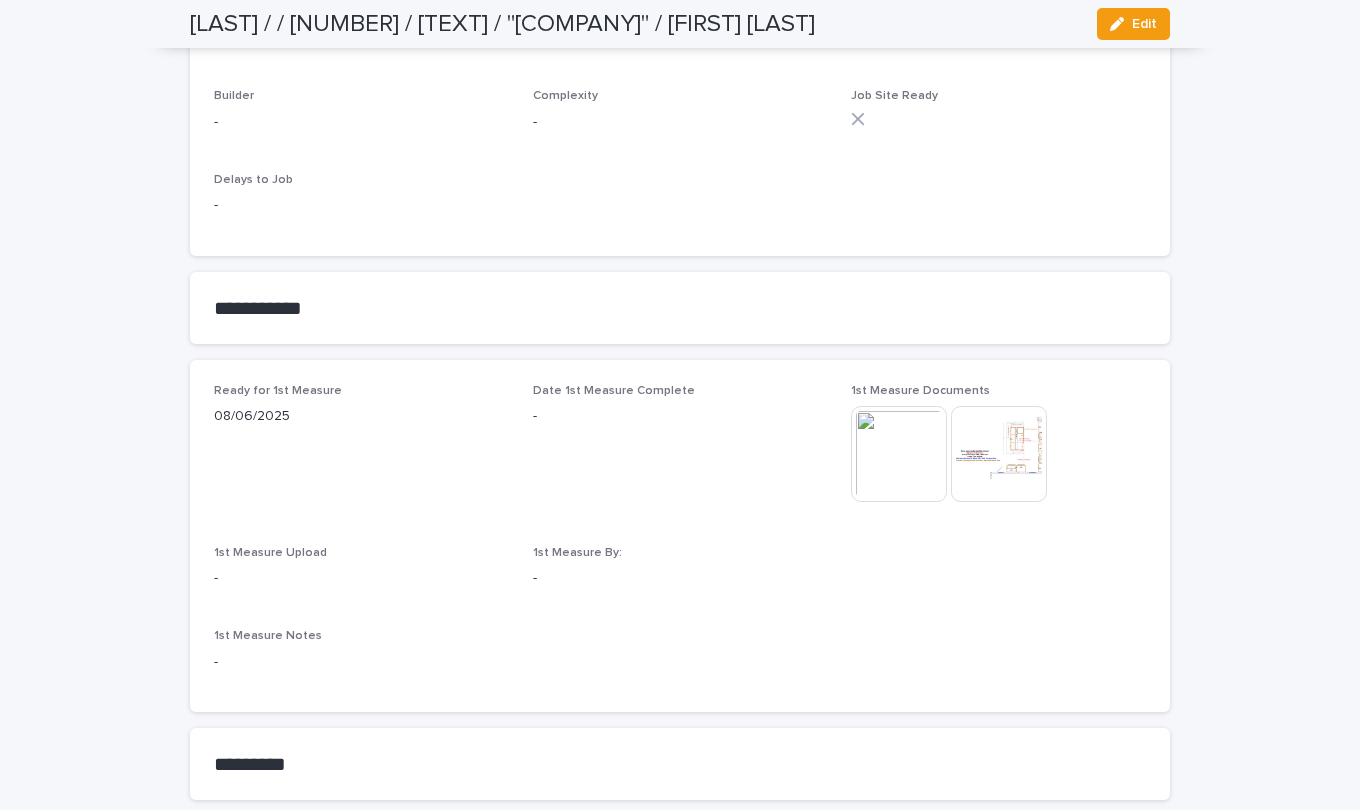 click at bounding box center [999, 454] 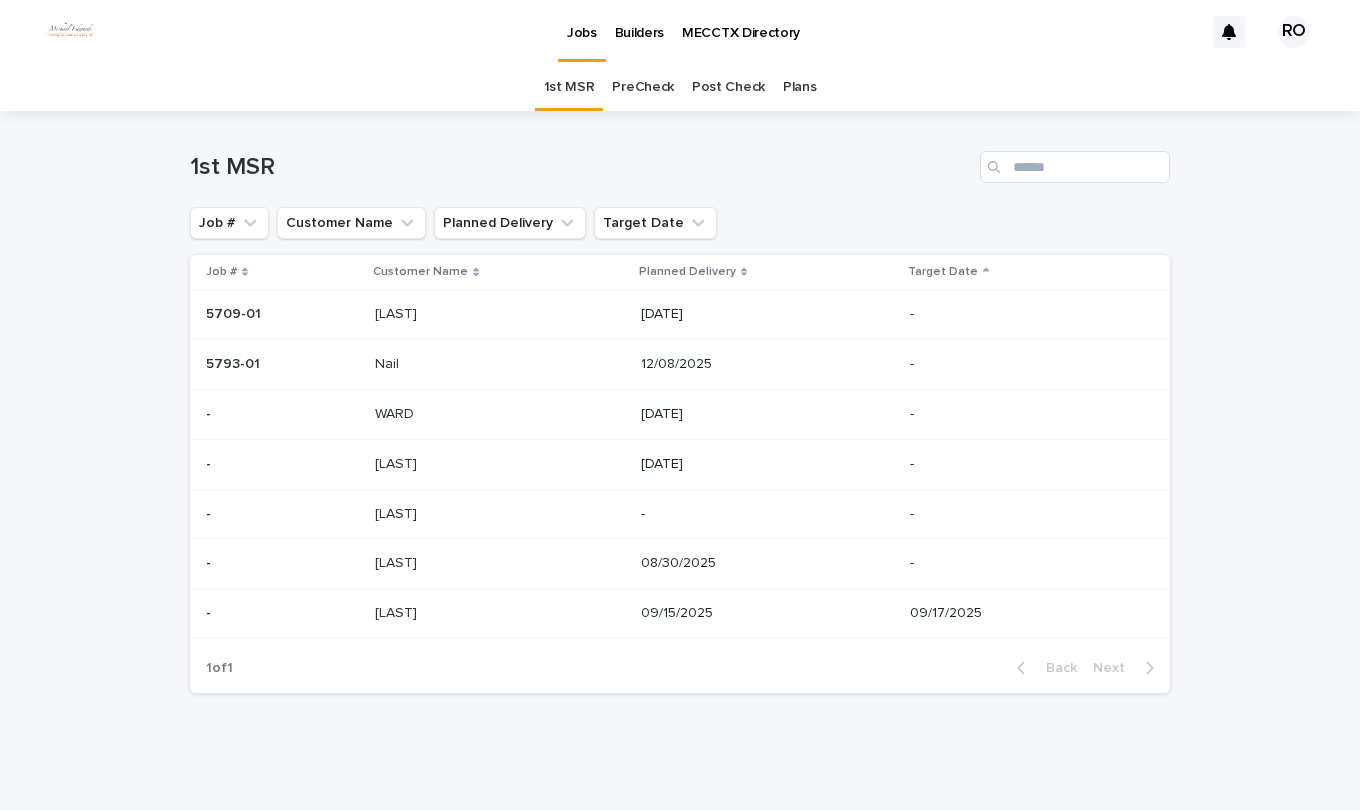 scroll, scrollTop: 0, scrollLeft: 0, axis: both 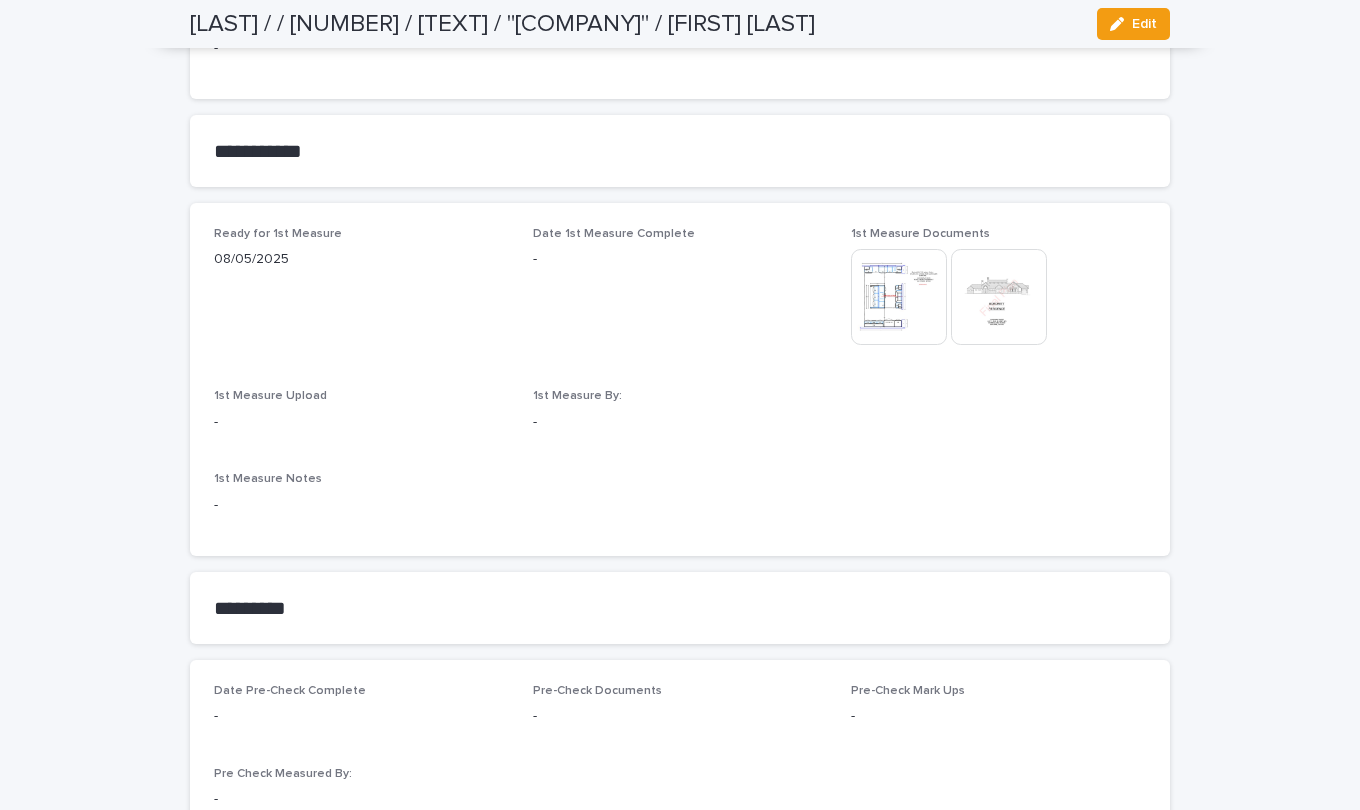 click at bounding box center (899, 297) 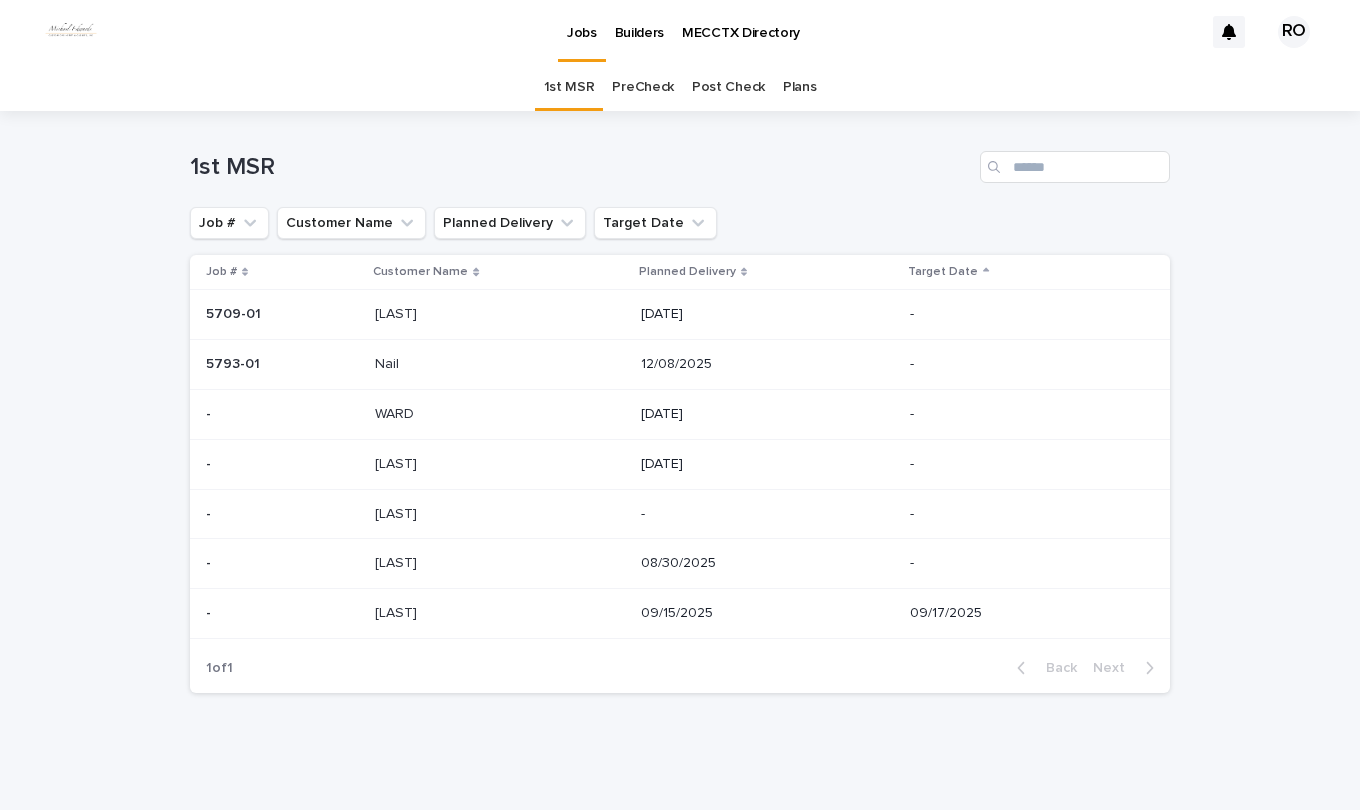 scroll, scrollTop: 0, scrollLeft: 0, axis: both 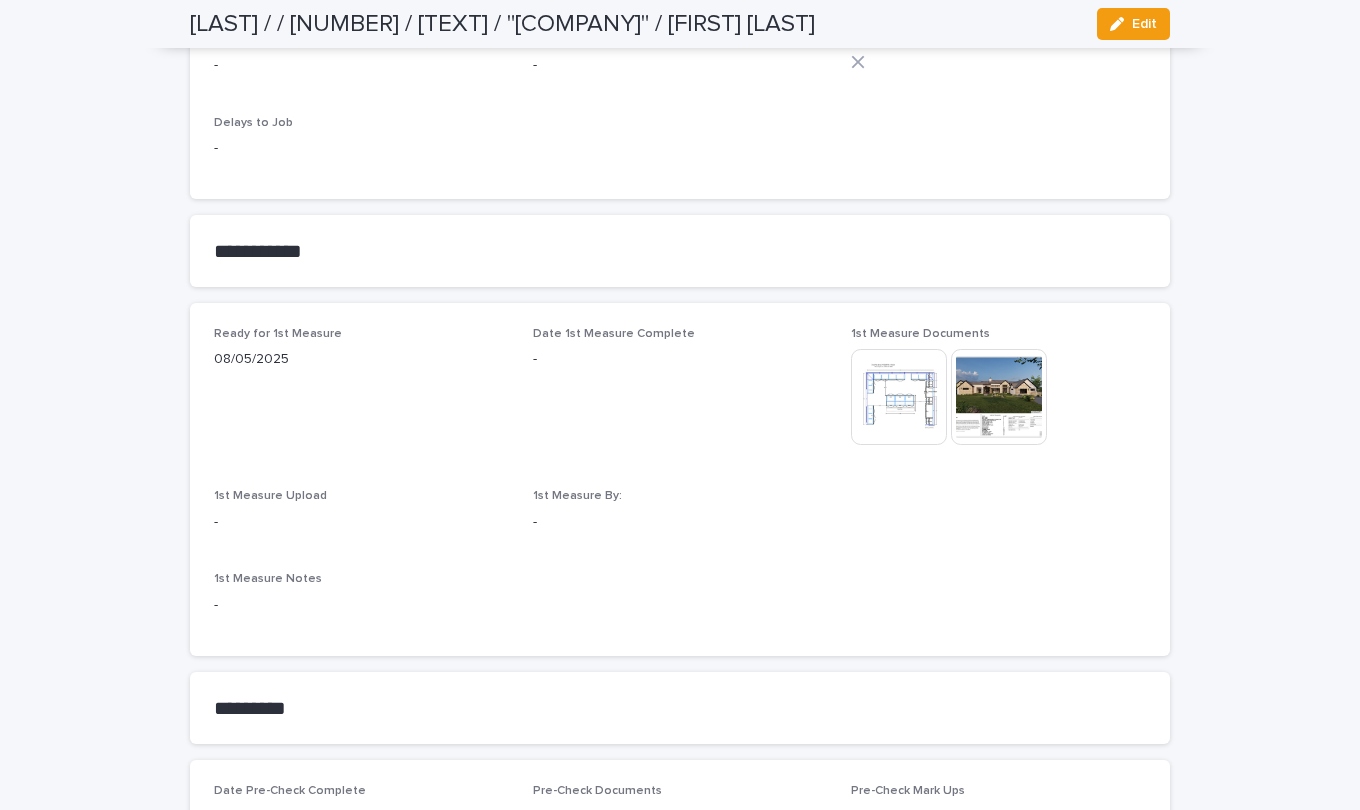 click at bounding box center [899, 397] 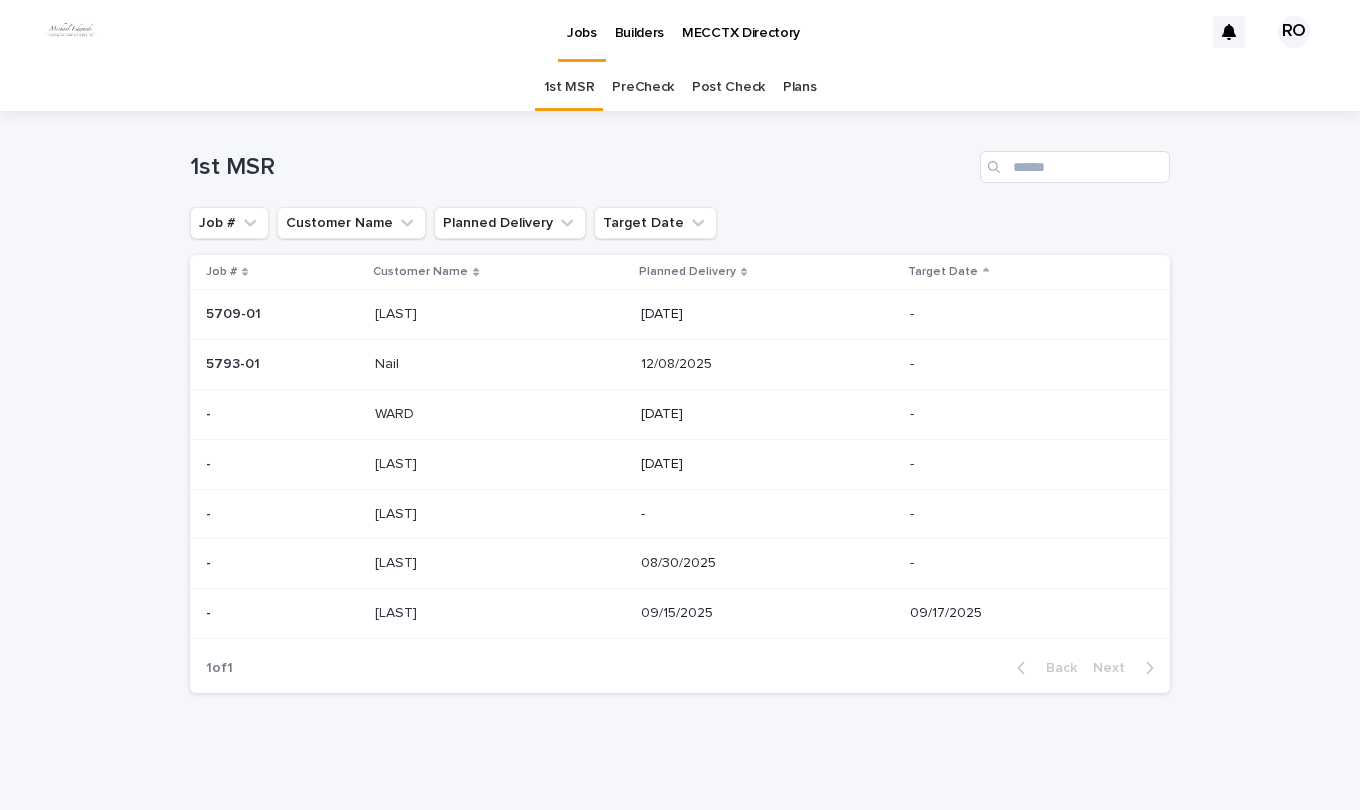 scroll, scrollTop: 0, scrollLeft: 0, axis: both 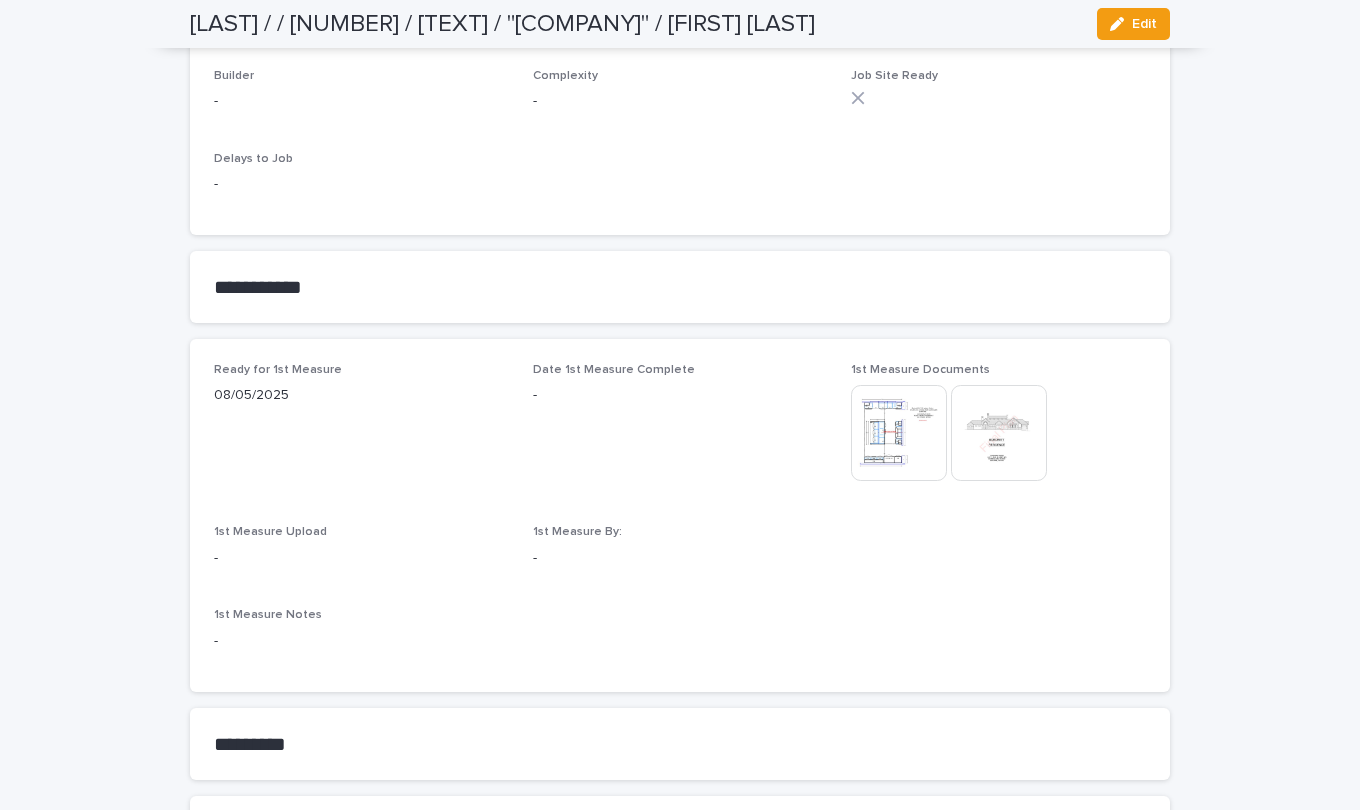 click at bounding box center [899, 433] 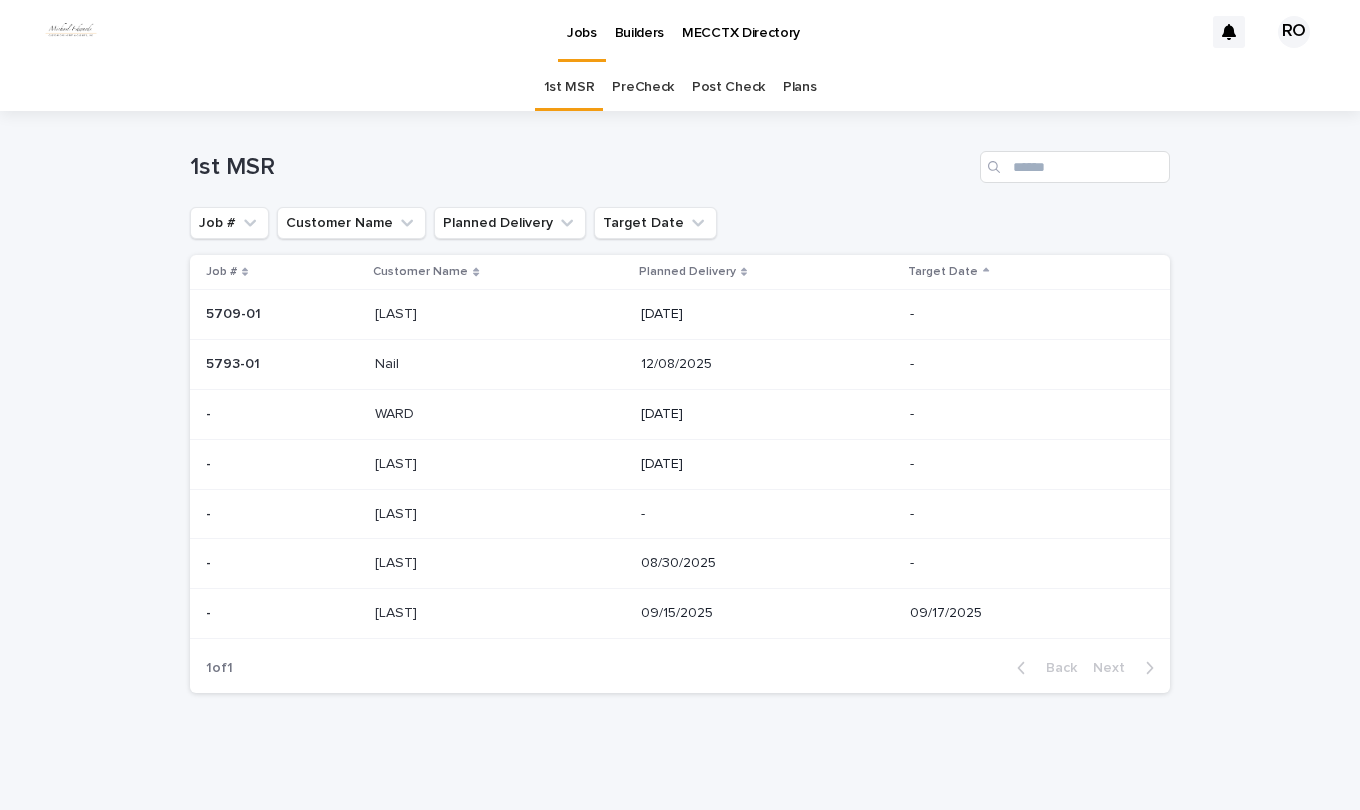 scroll, scrollTop: 0, scrollLeft: 0, axis: both 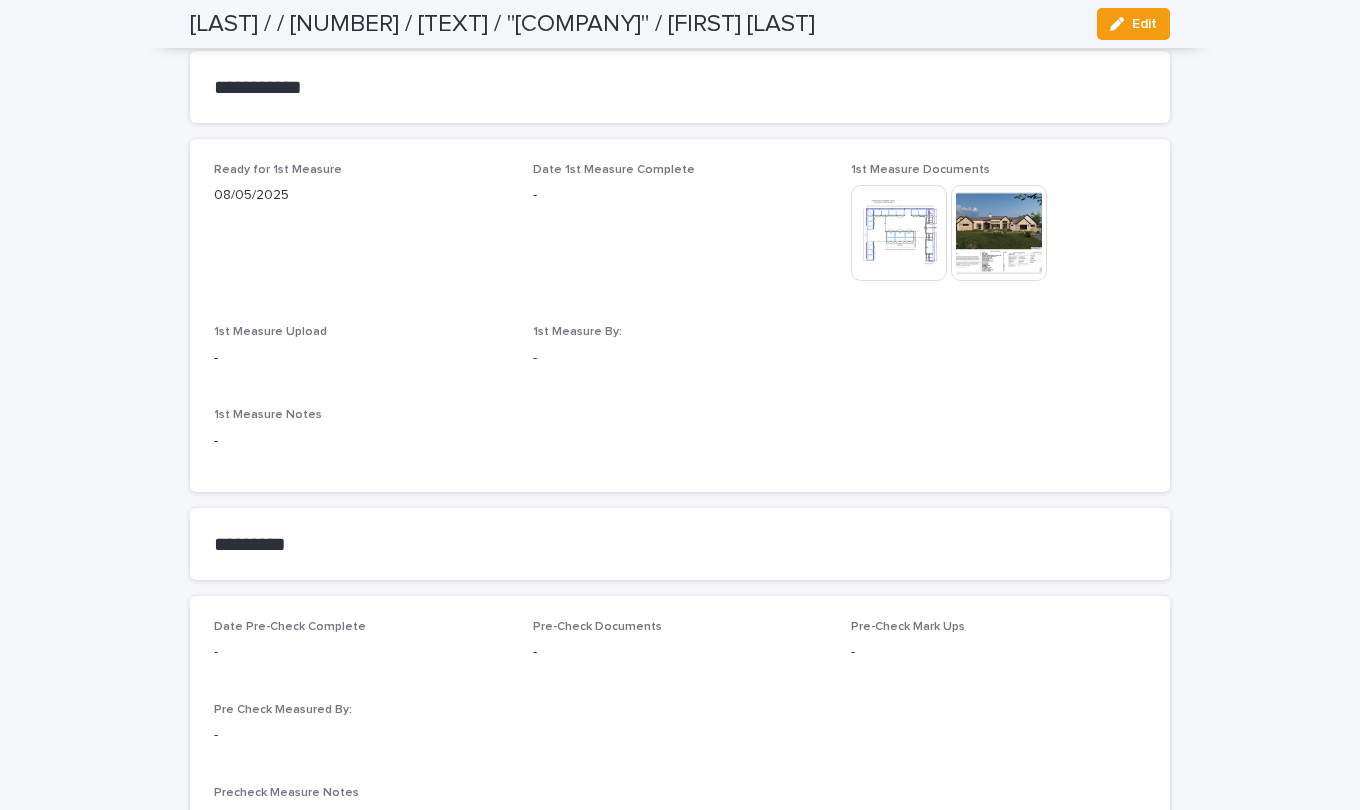 click at bounding box center (899, 233) 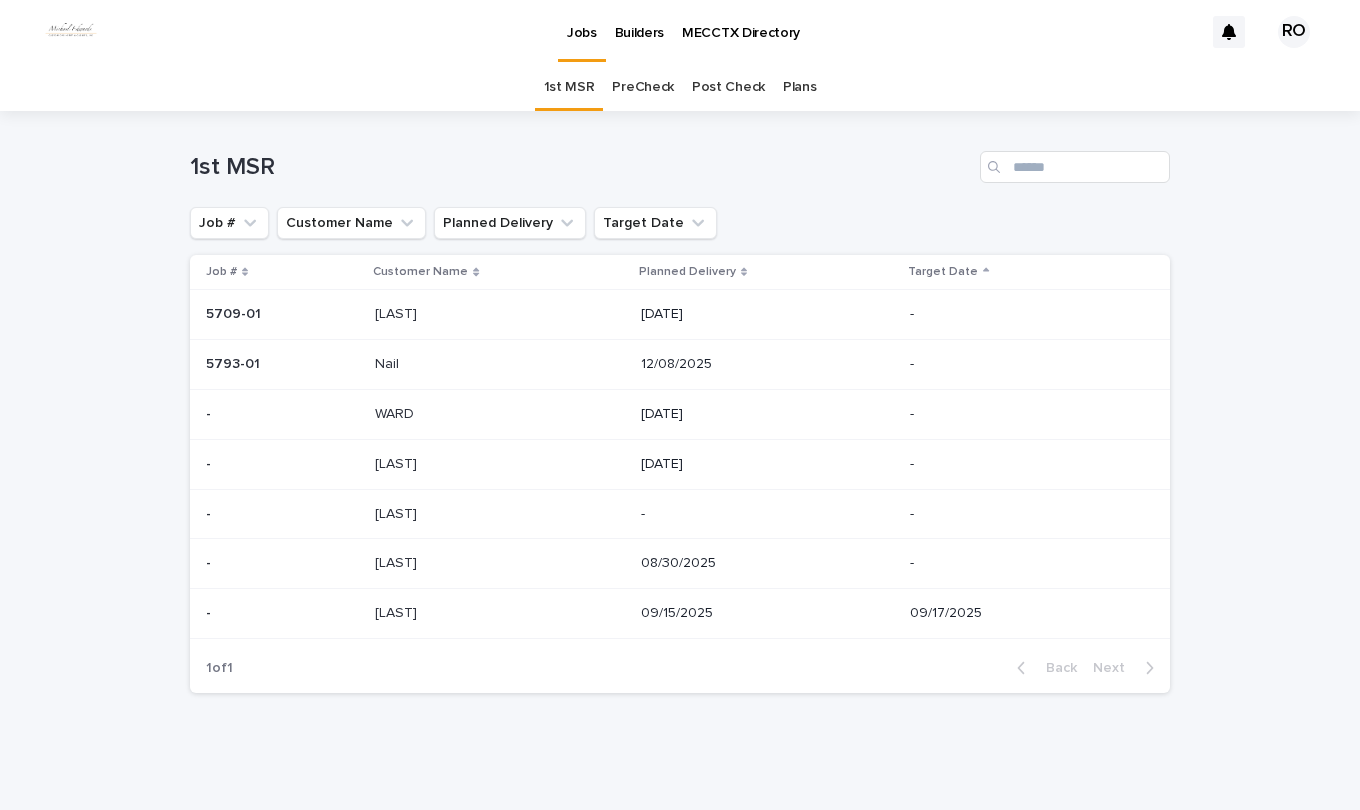 scroll, scrollTop: 0, scrollLeft: 0, axis: both 